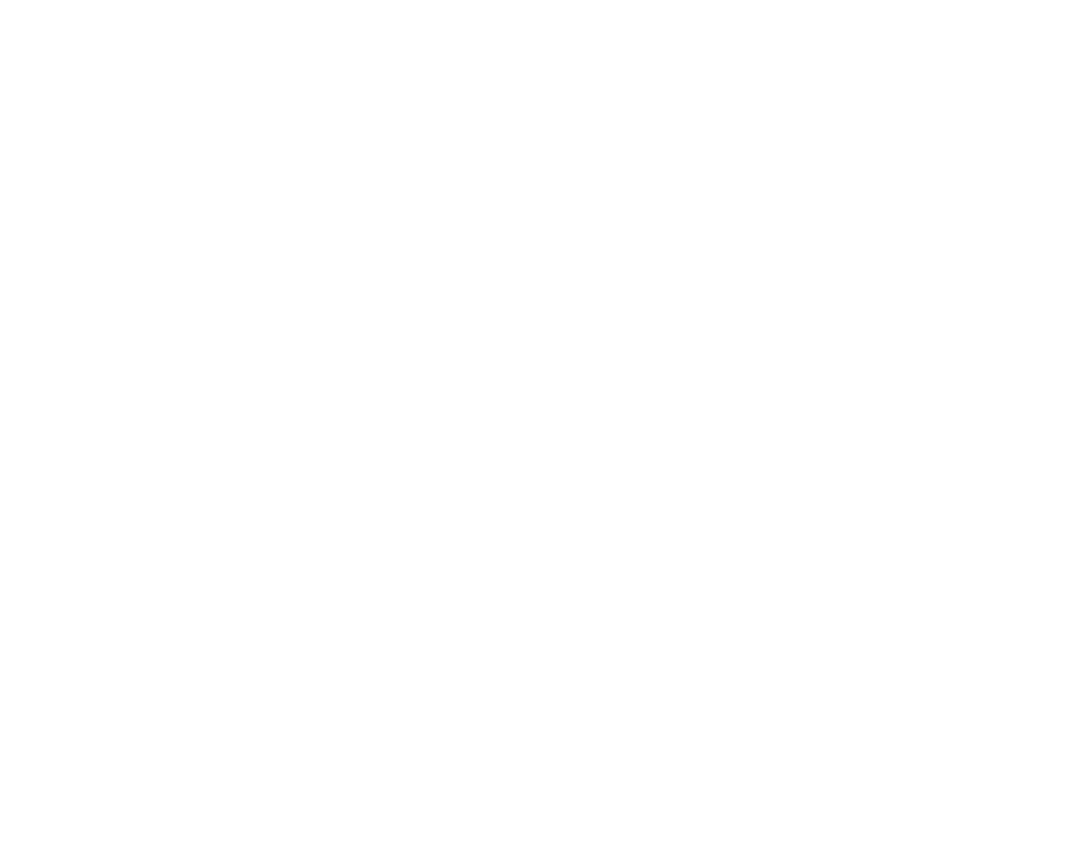 scroll, scrollTop: 0, scrollLeft: 0, axis: both 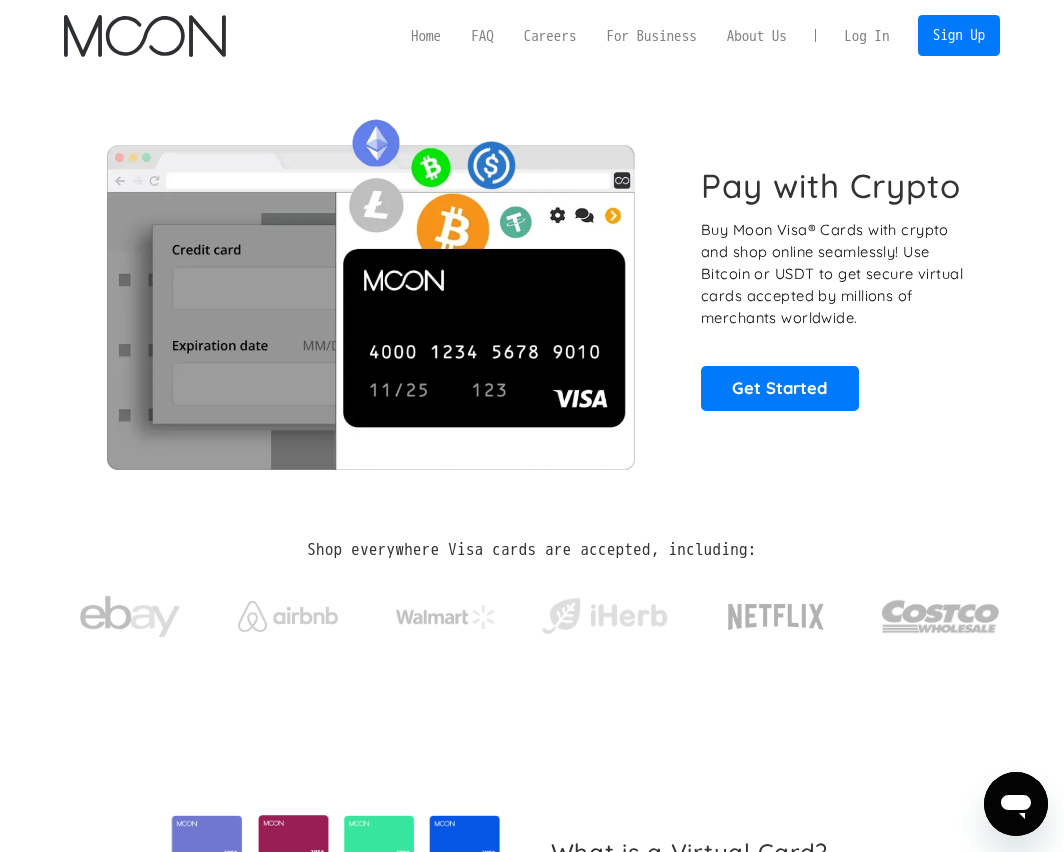 click on "Log In" at bounding box center [866, 35] 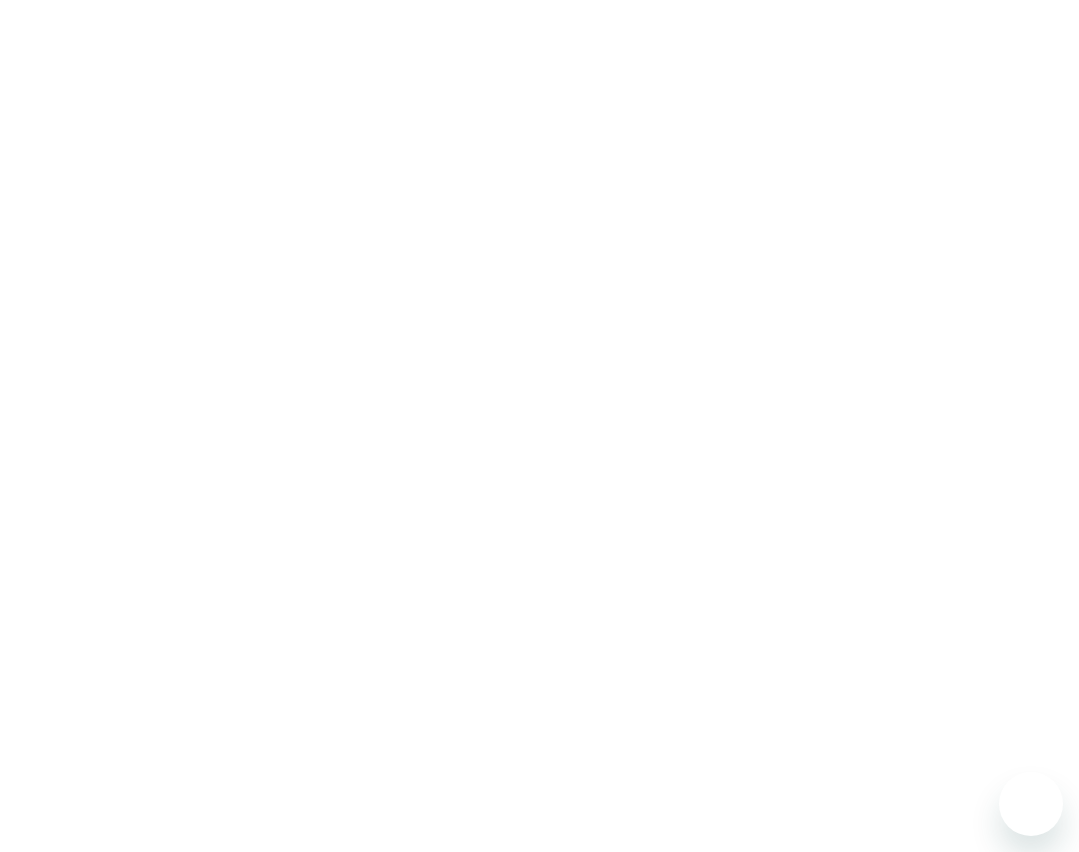 scroll, scrollTop: 0, scrollLeft: 0, axis: both 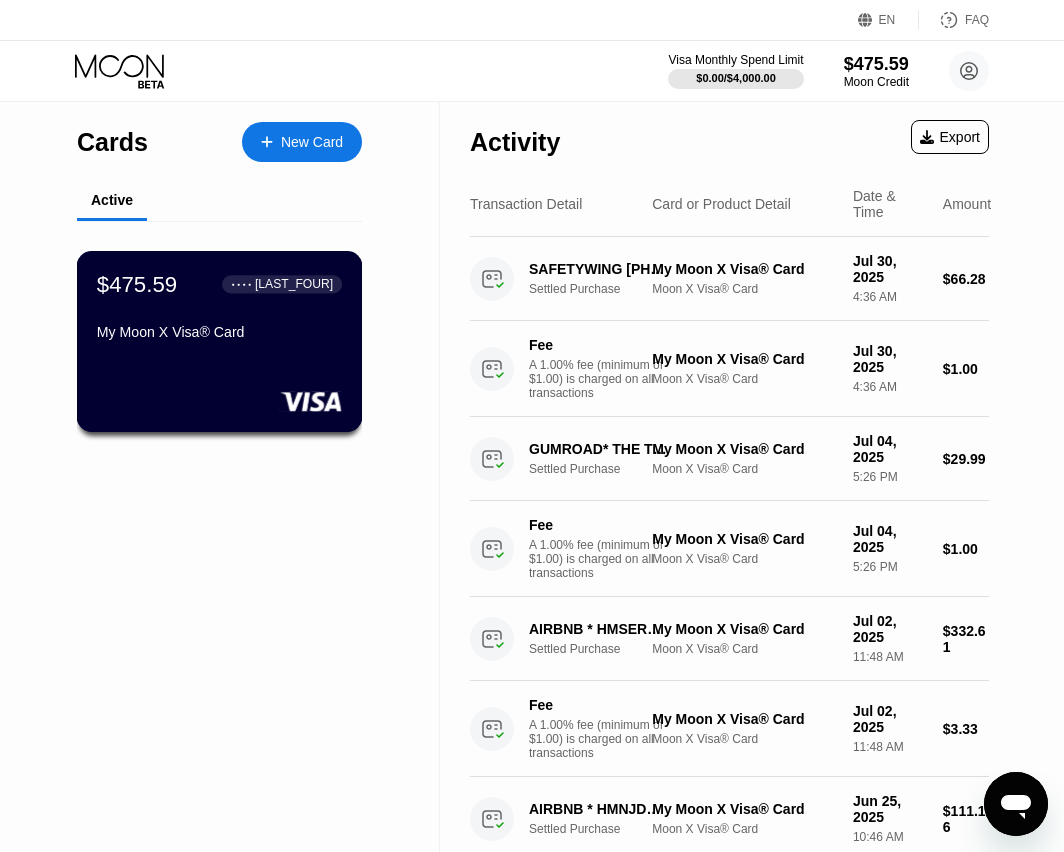 click on "My Moon X Visa® Card" at bounding box center (219, 336) 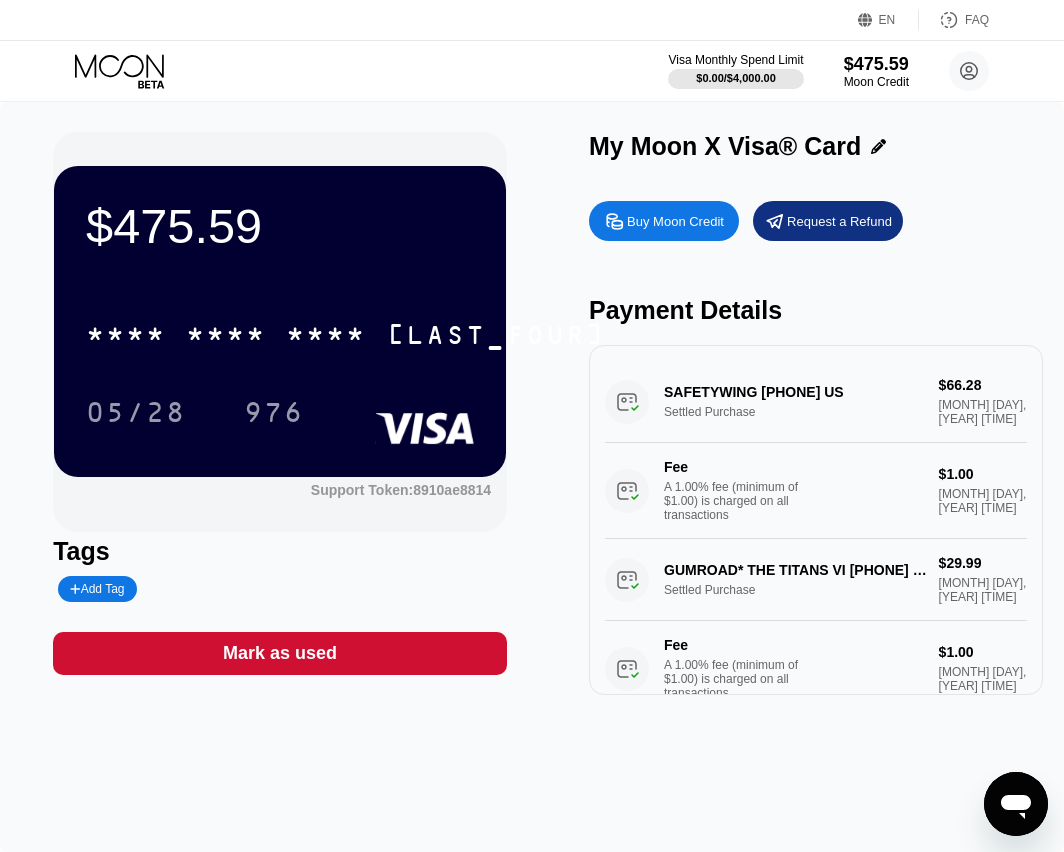 click on "Buy Moon Credit" at bounding box center (675, 221) 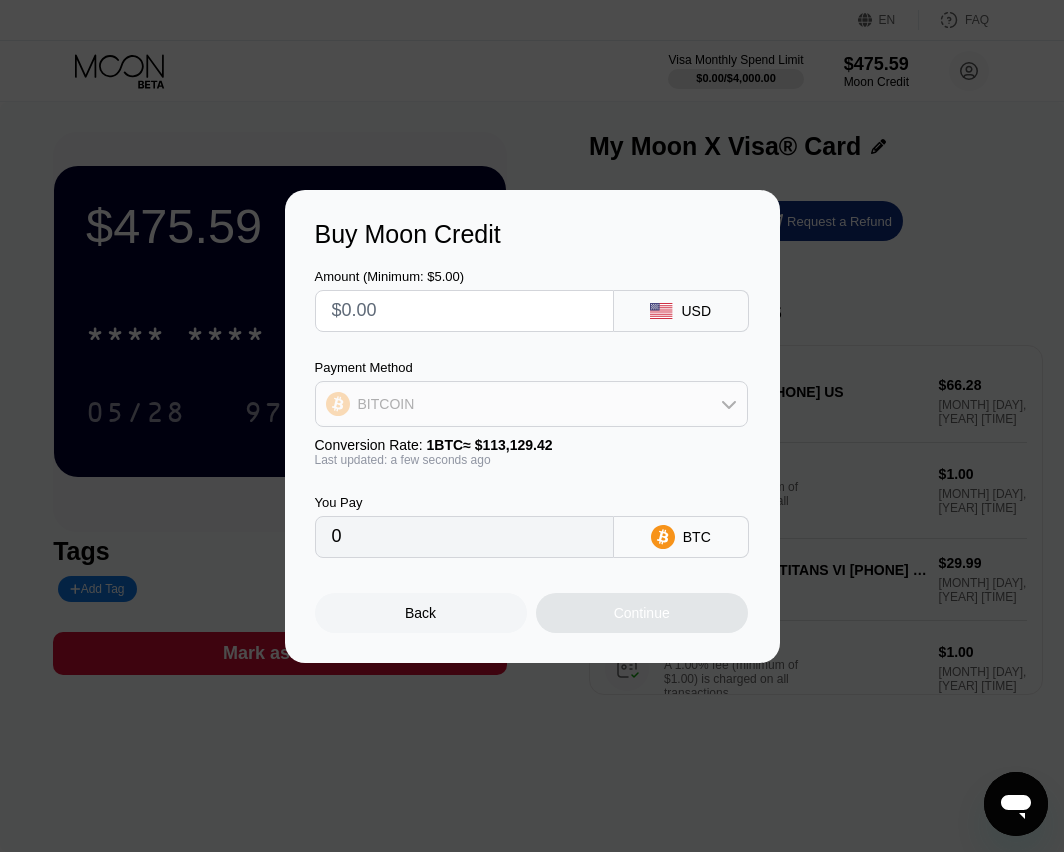 click on "BITCOIN" at bounding box center [531, 404] 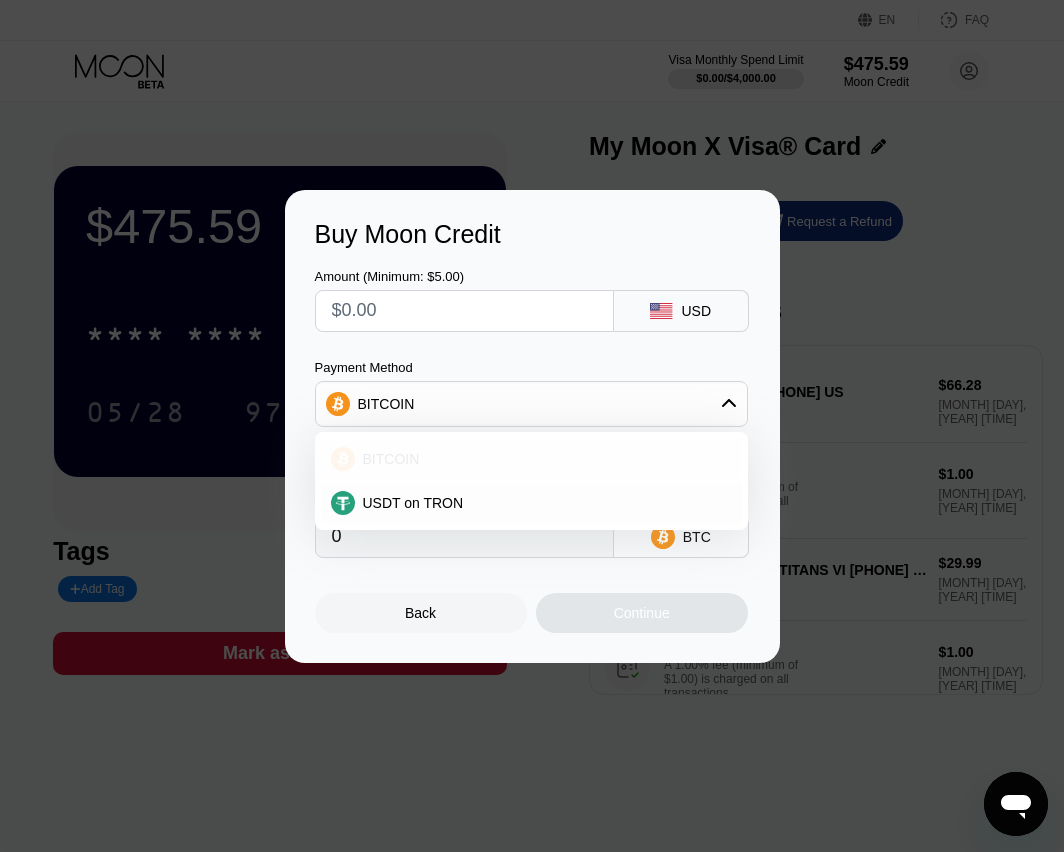 click on "BITCOIN" at bounding box center (543, 459) 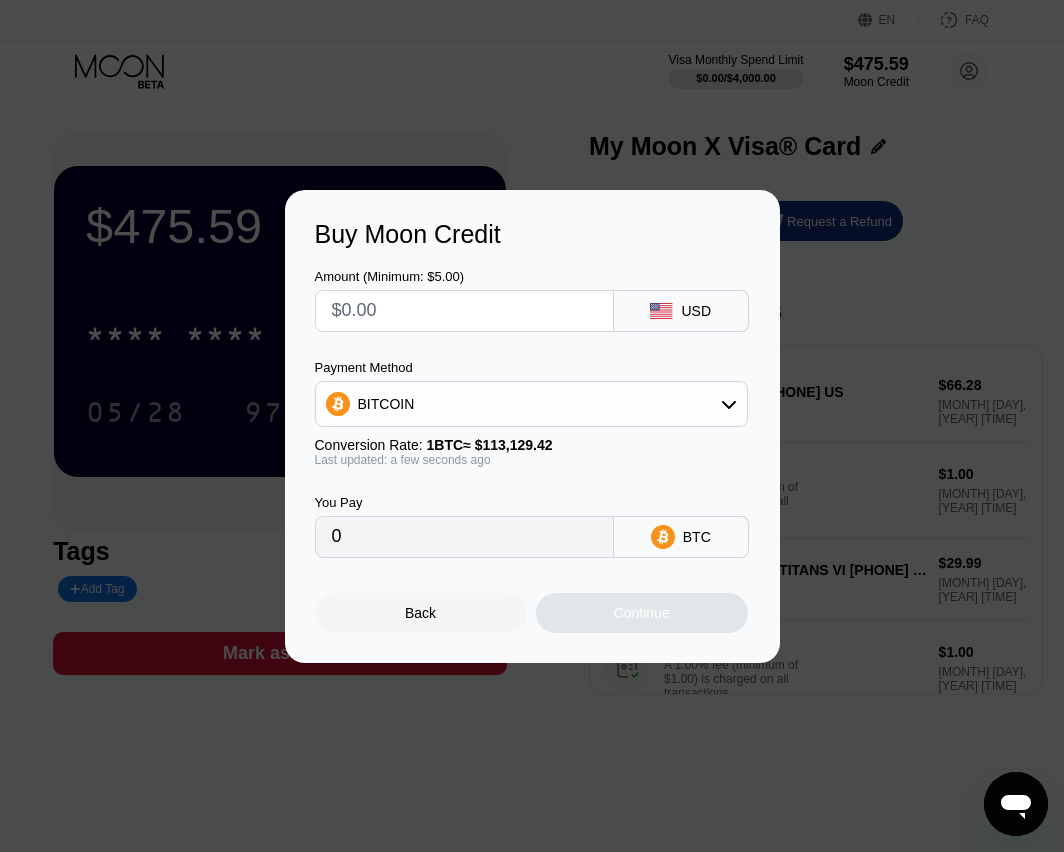 click at bounding box center (464, 311) 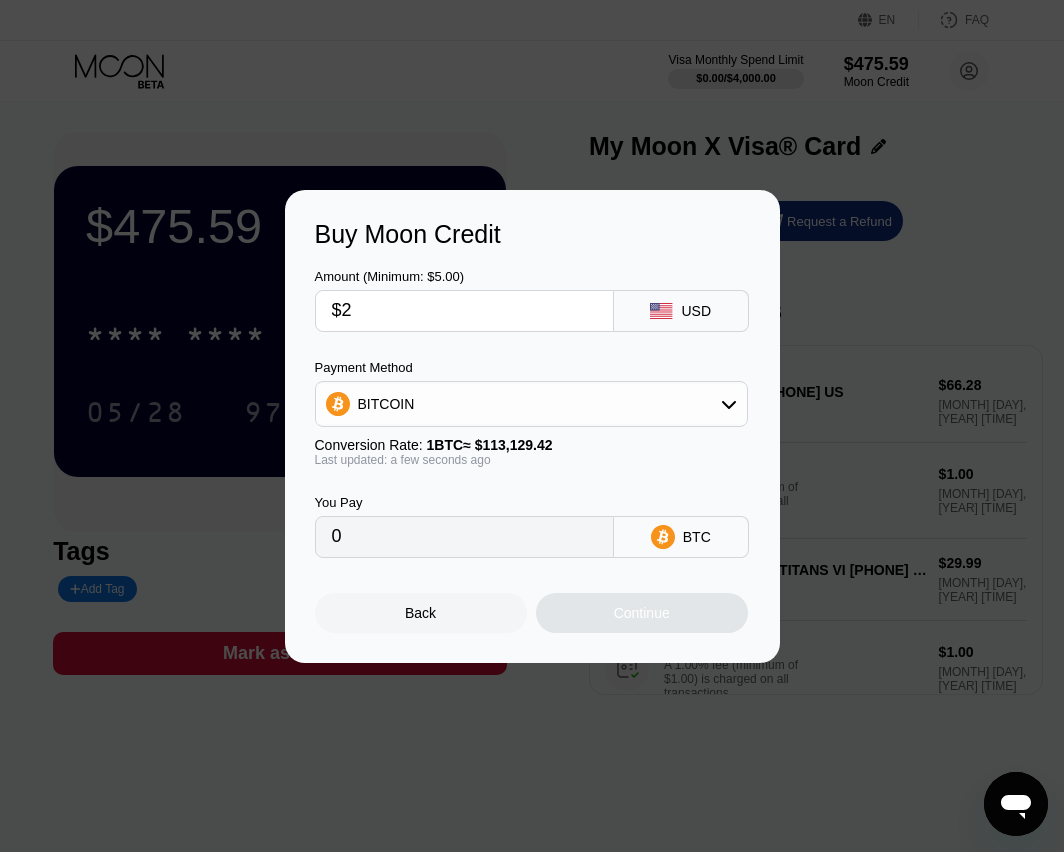 type on "0.00001768" 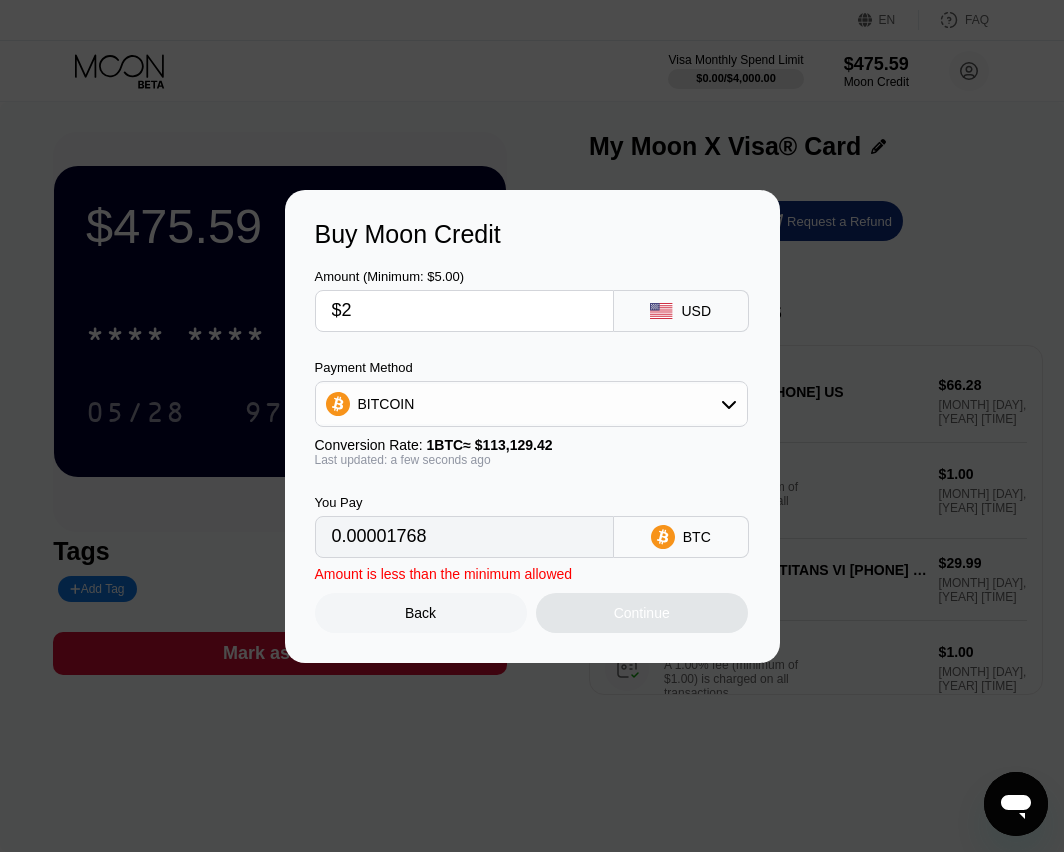 type on "$20" 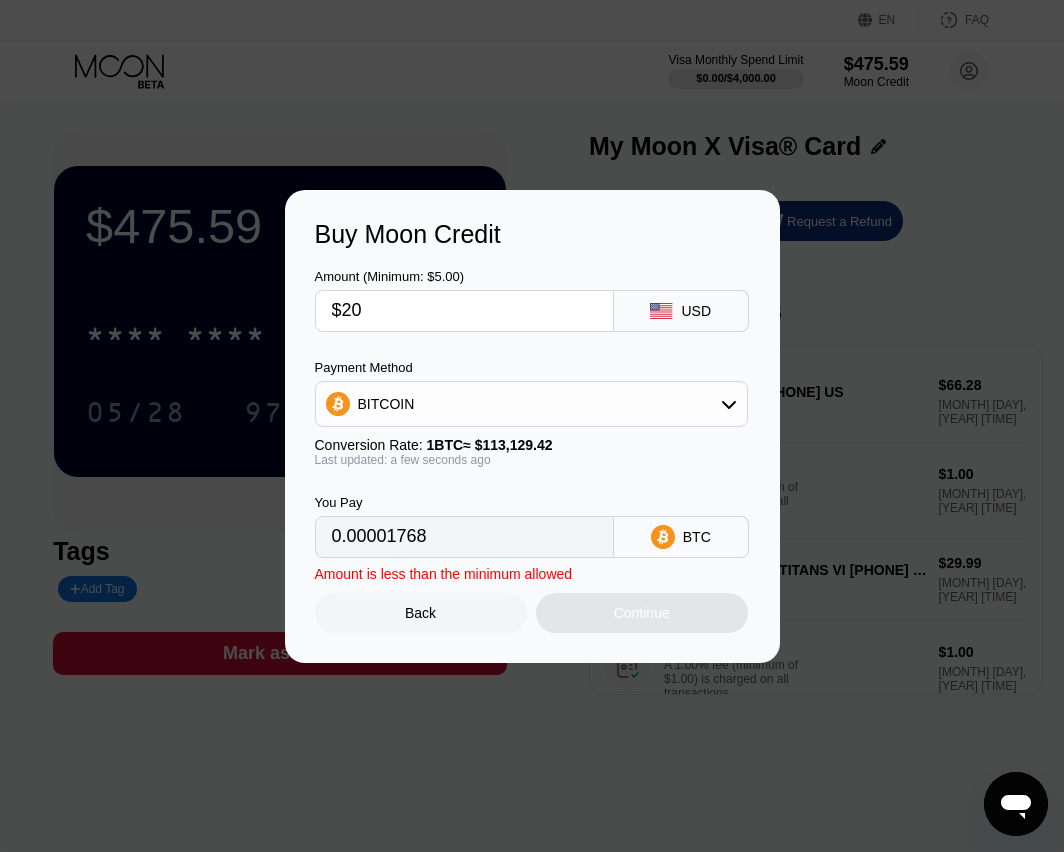 type on "0.00017679" 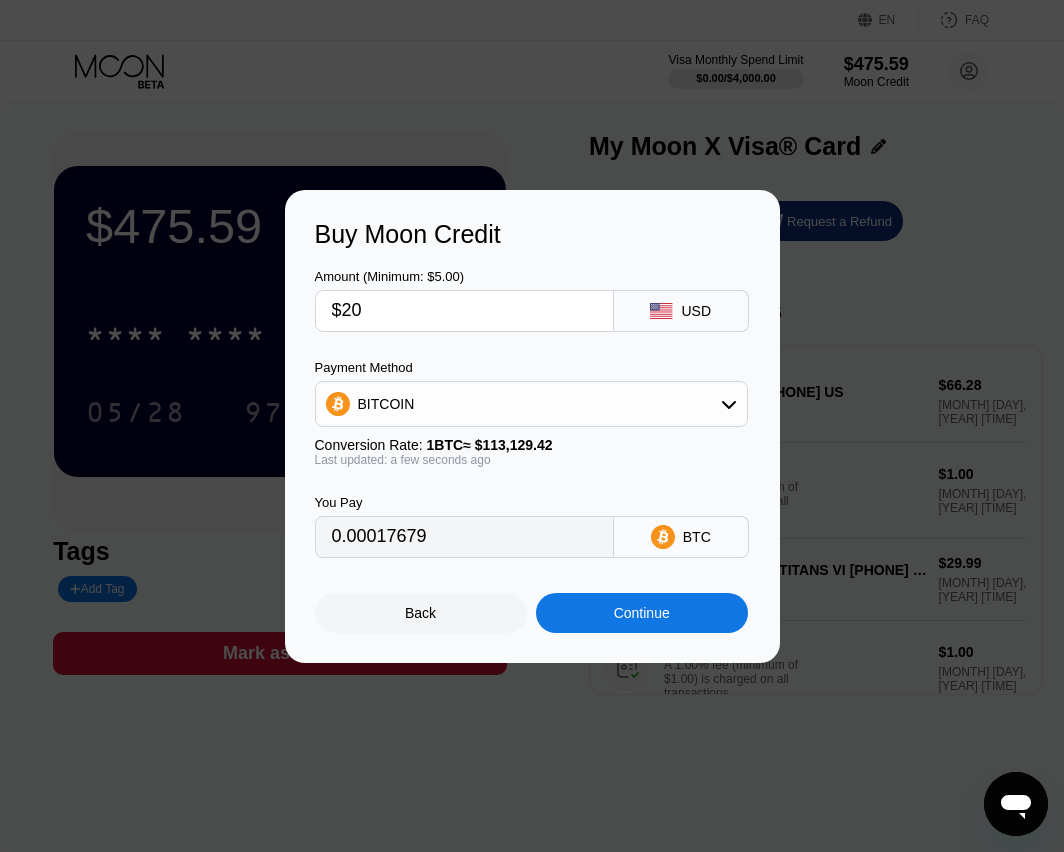 type on "$200" 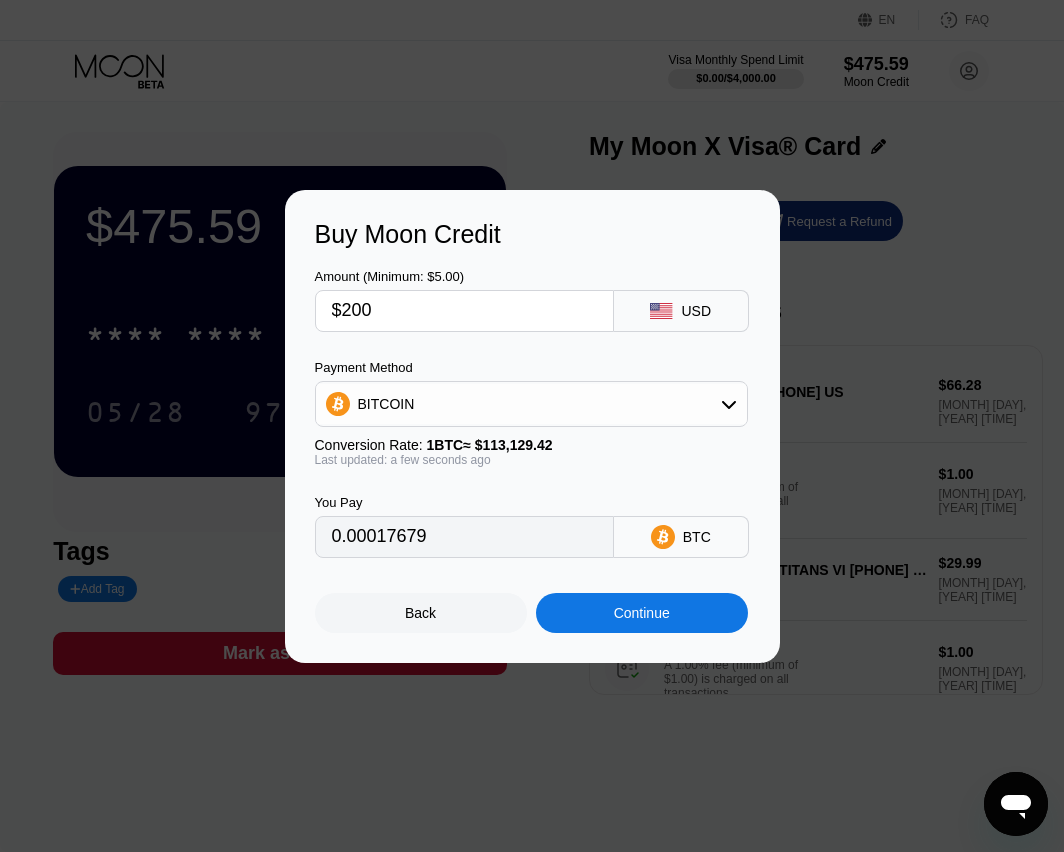 type on "0.00176789" 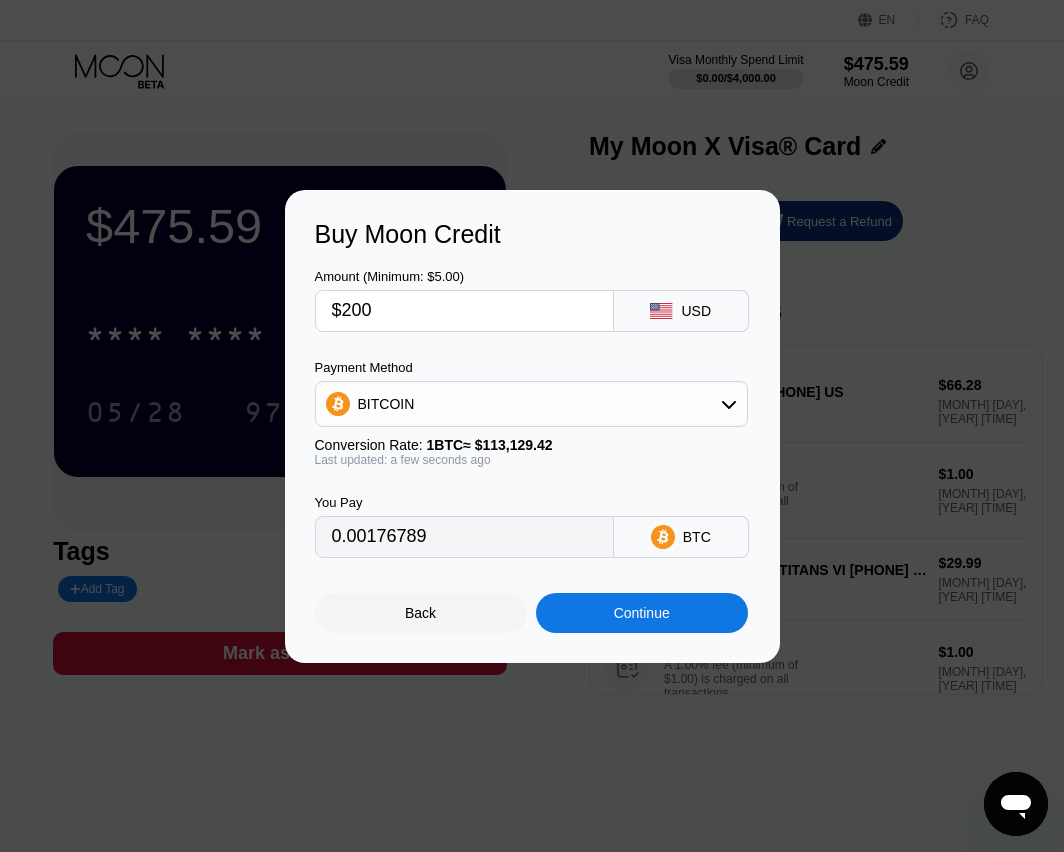 type on "$20" 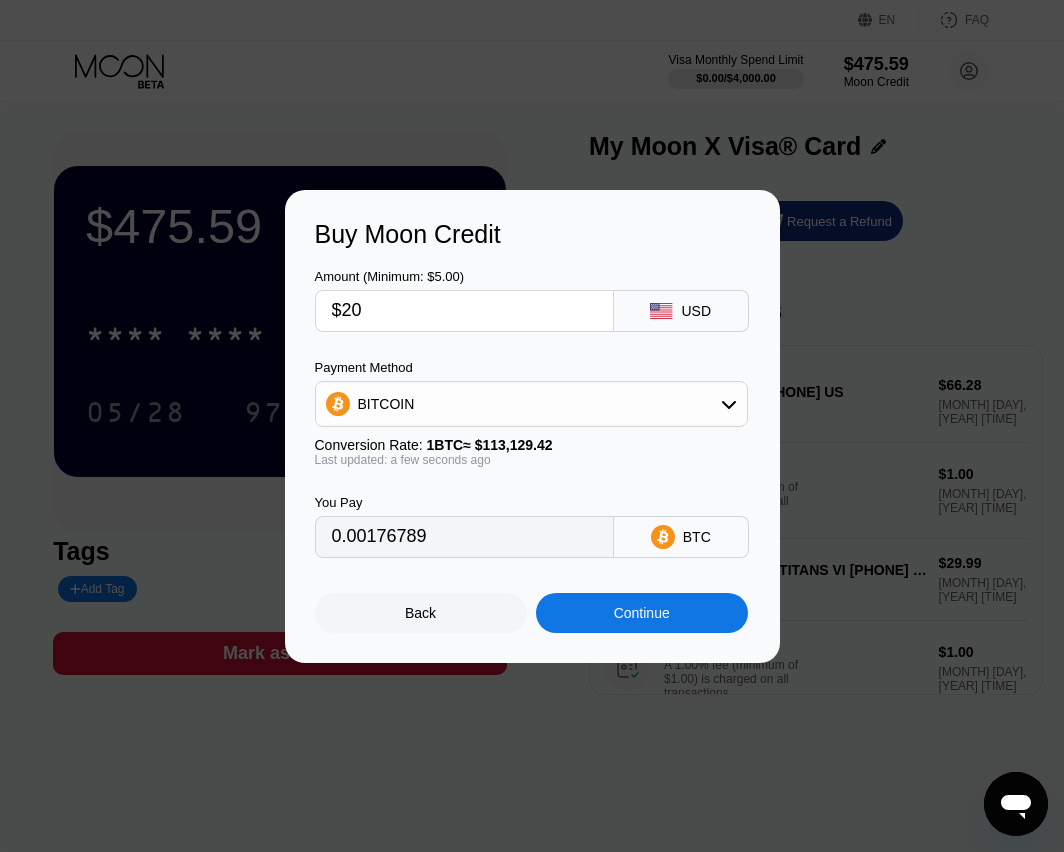 type on "0.00017679" 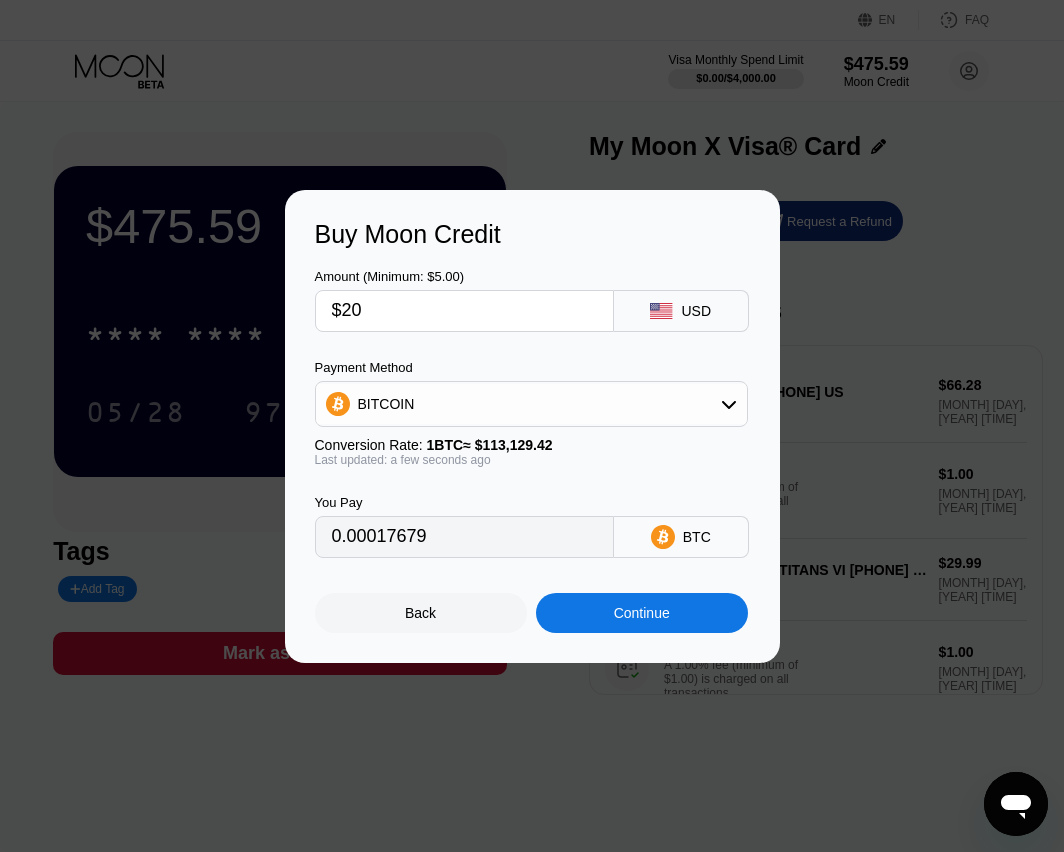 type on "$2" 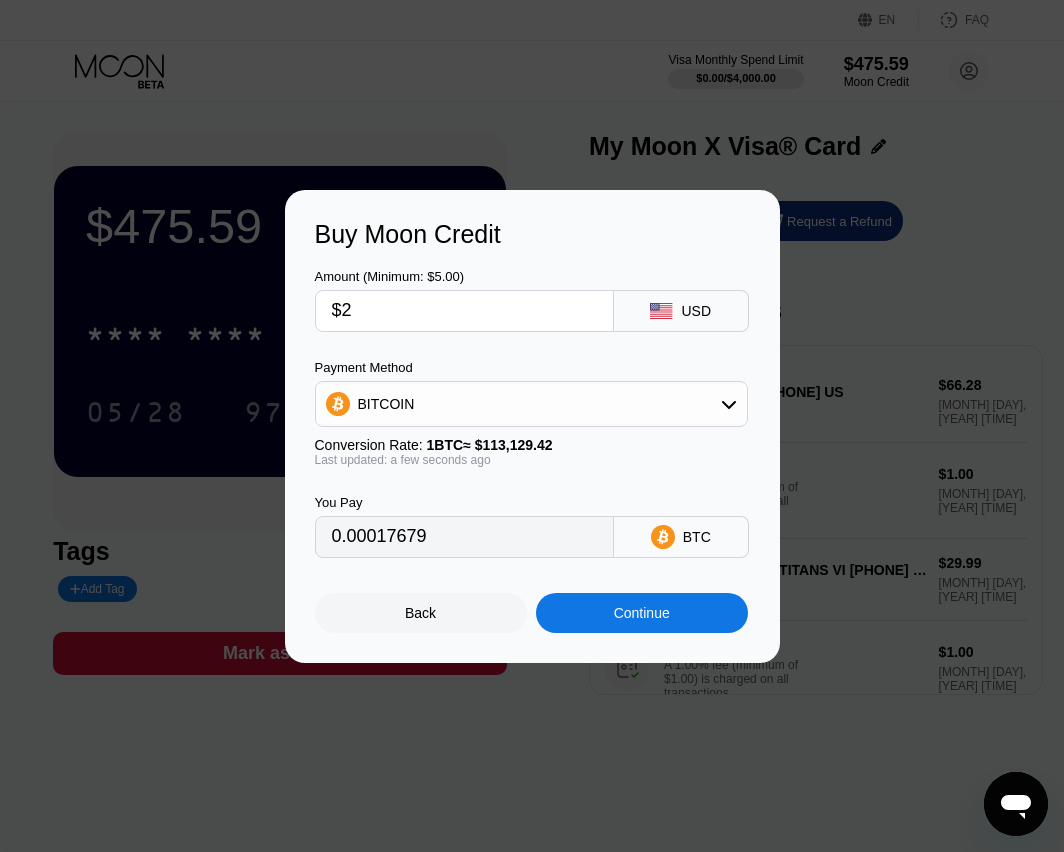 type on "0.00001768" 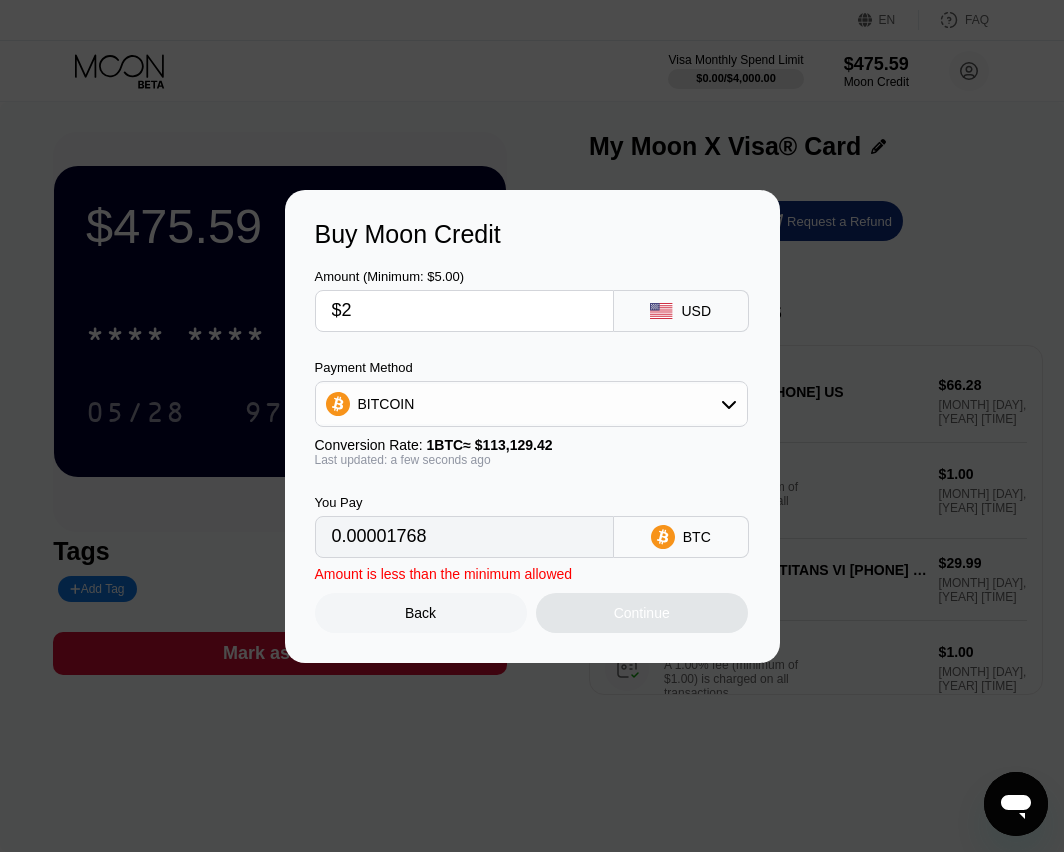 type 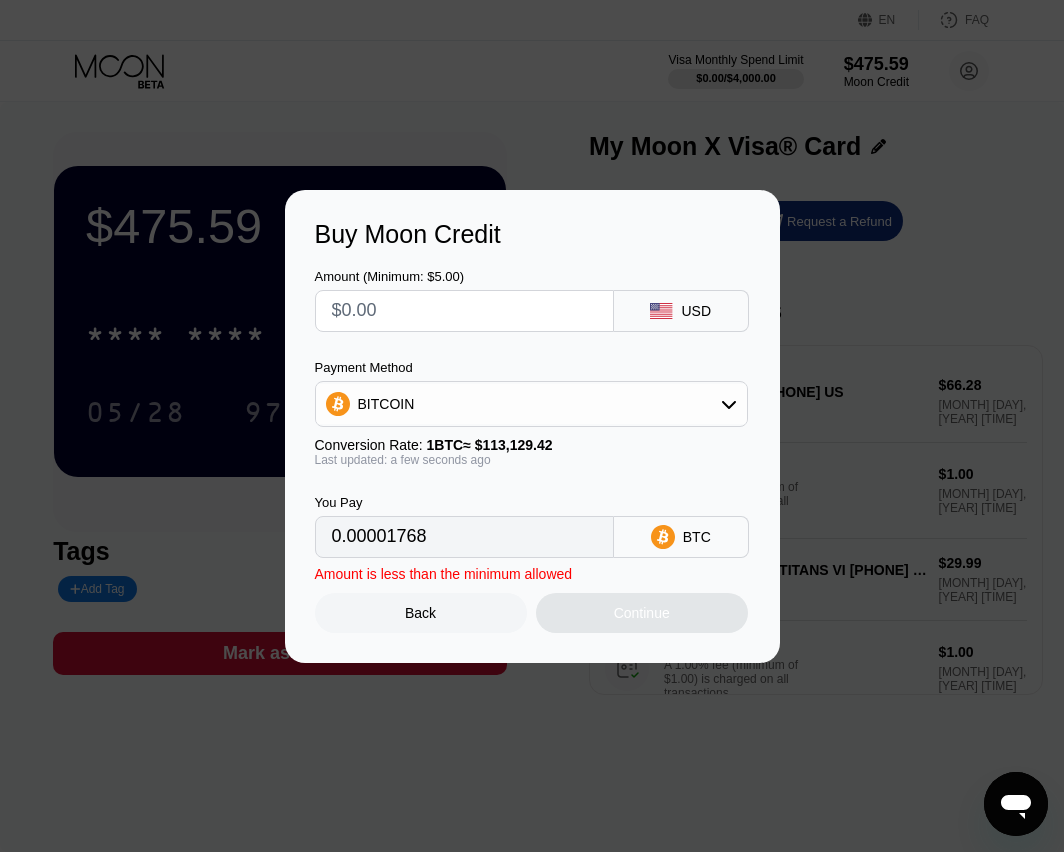 type on "0" 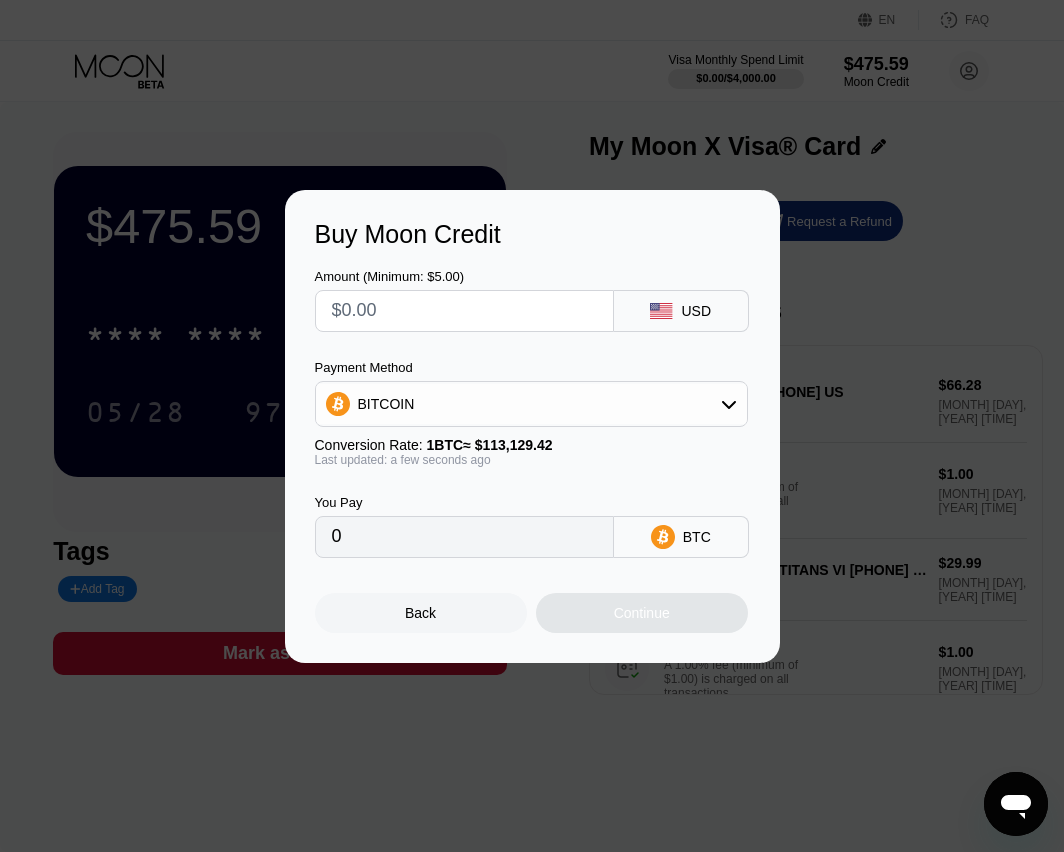 type on "$1" 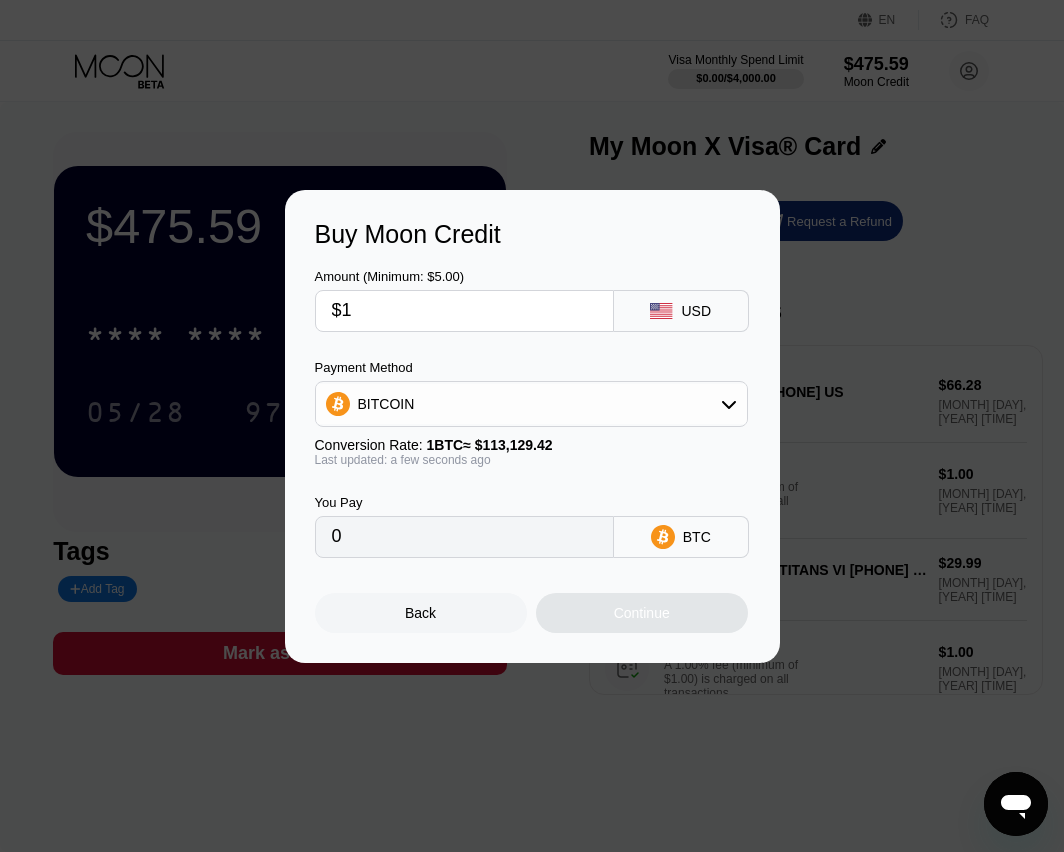 type on "0.00000884" 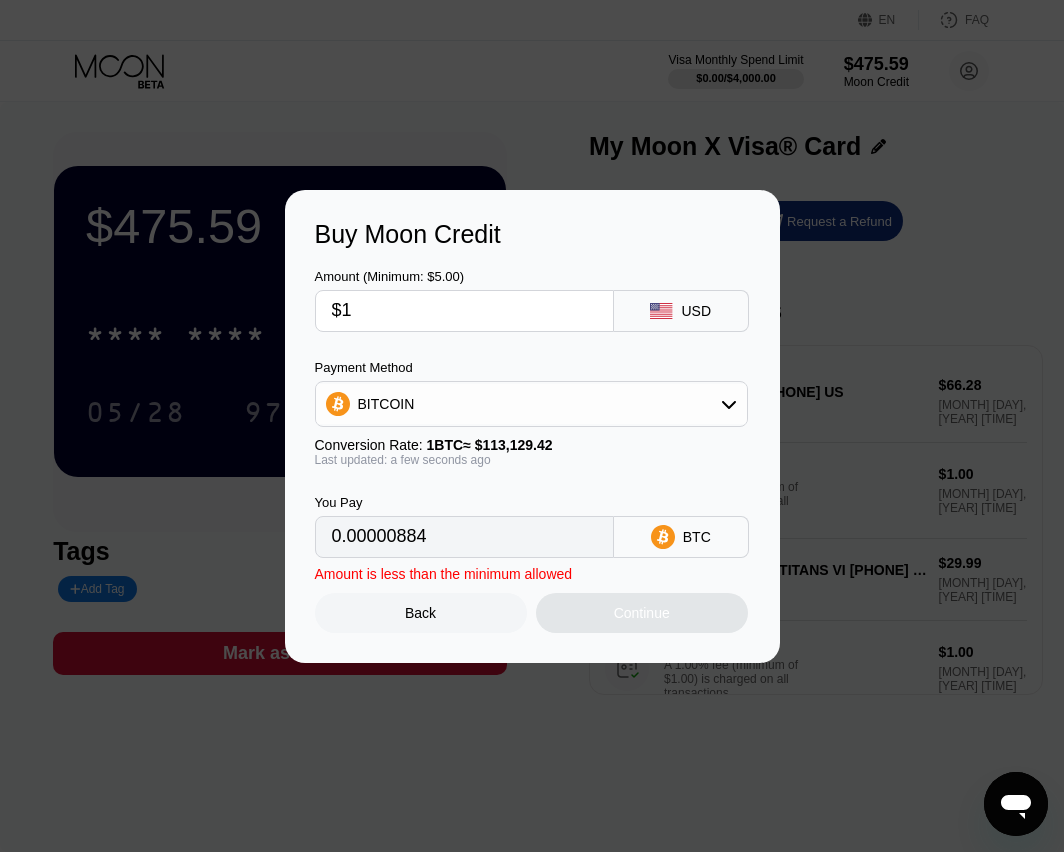 type 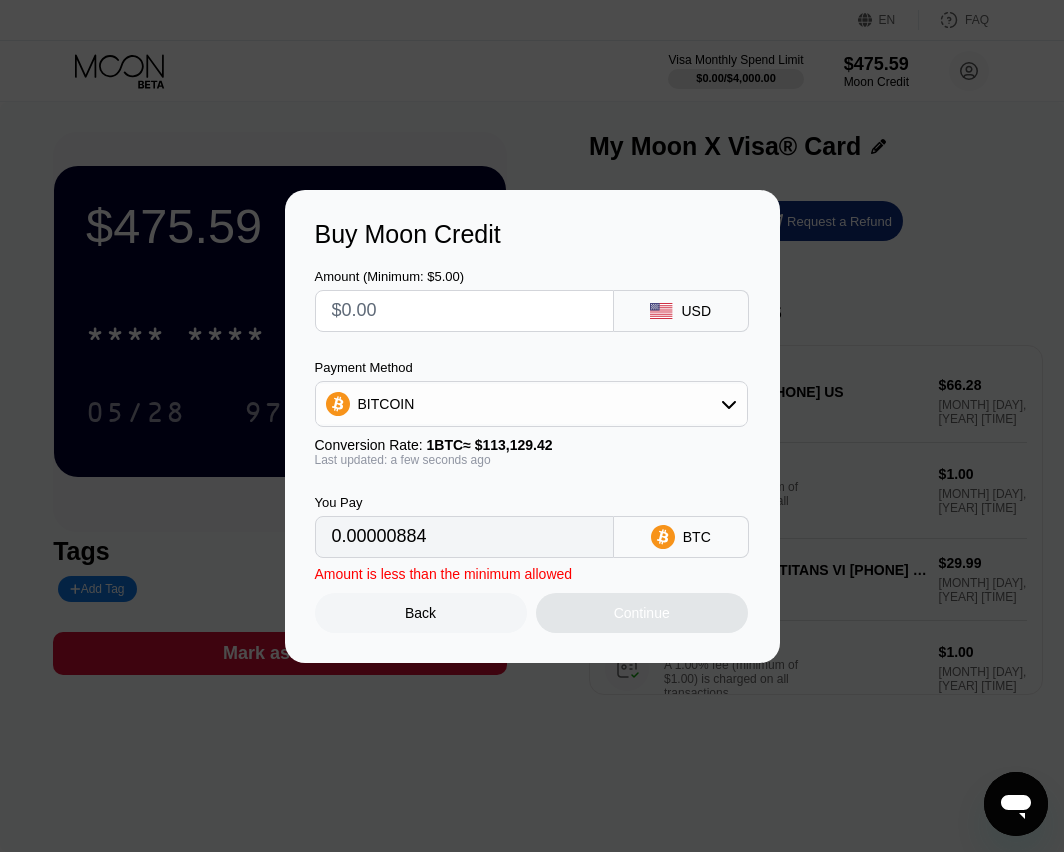 type on "0" 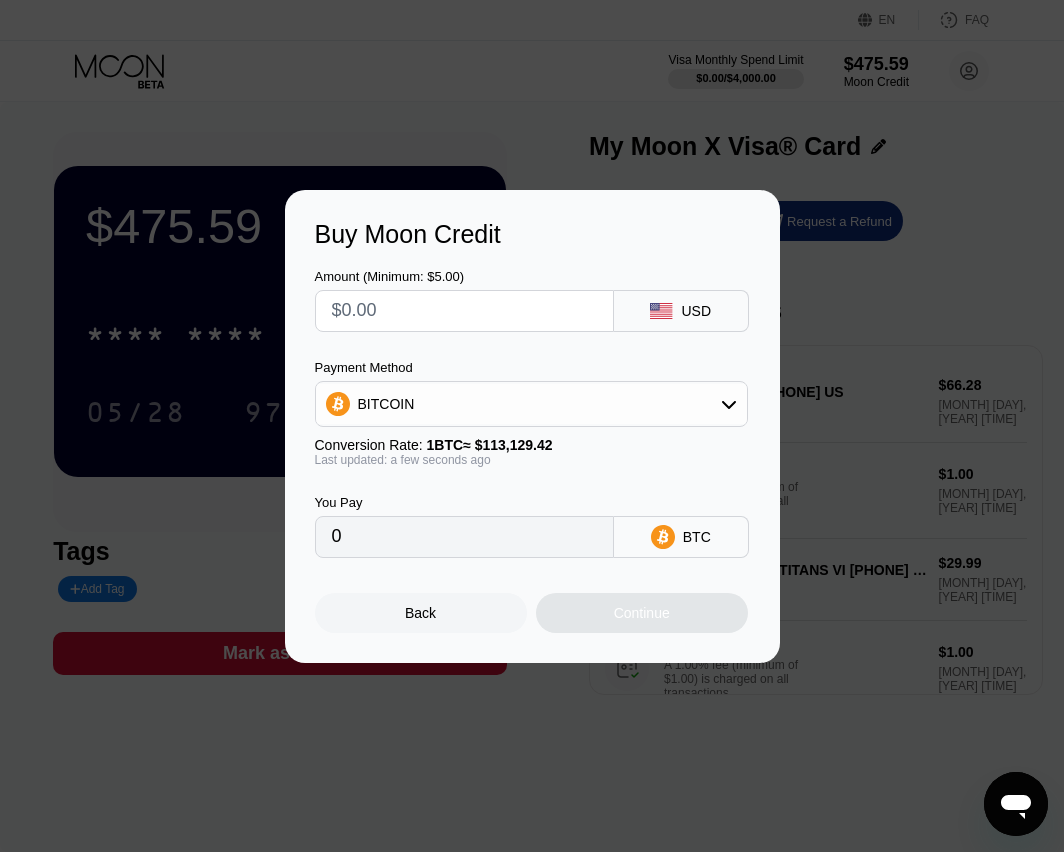 type on "$2" 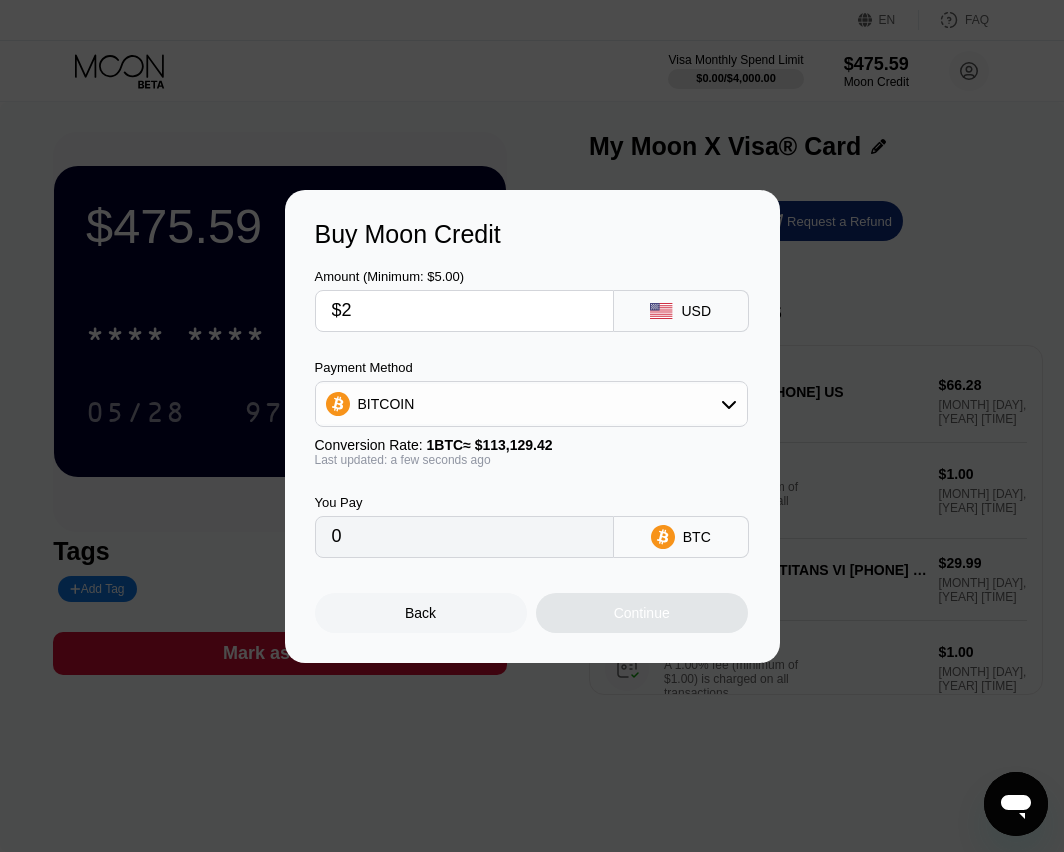 type on "0.00001768" 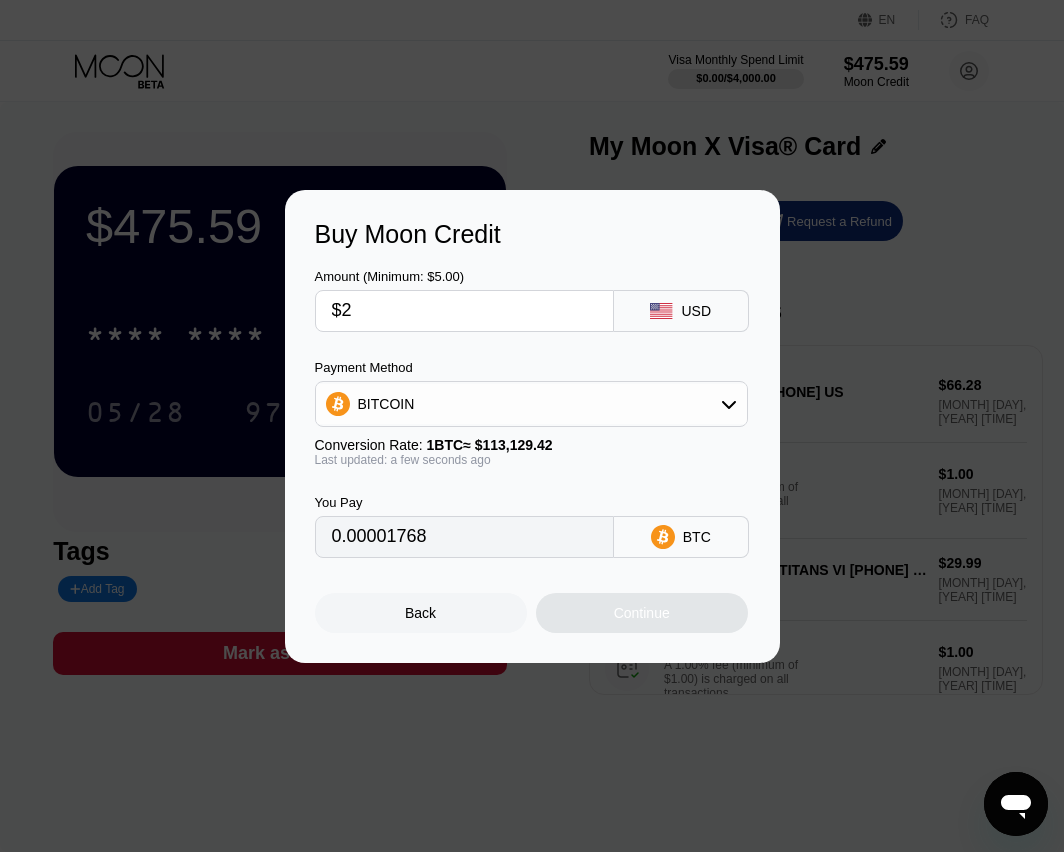 type on "$20" 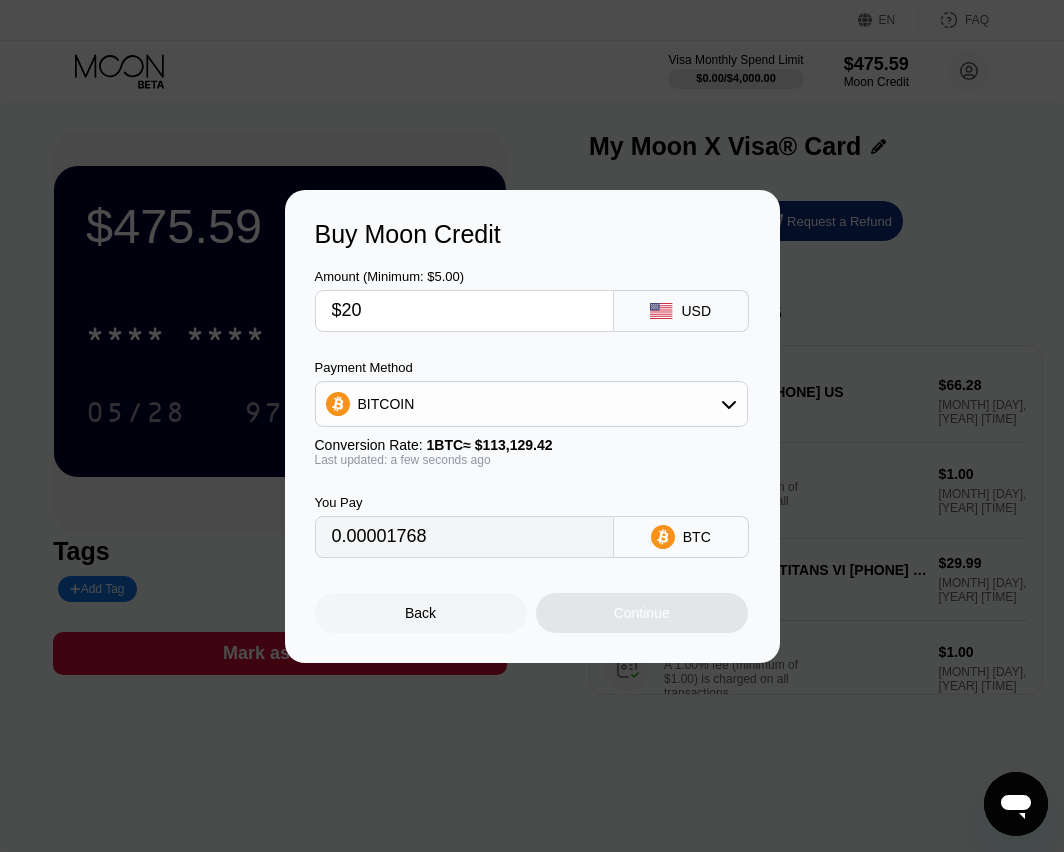 type on "0.00017679" 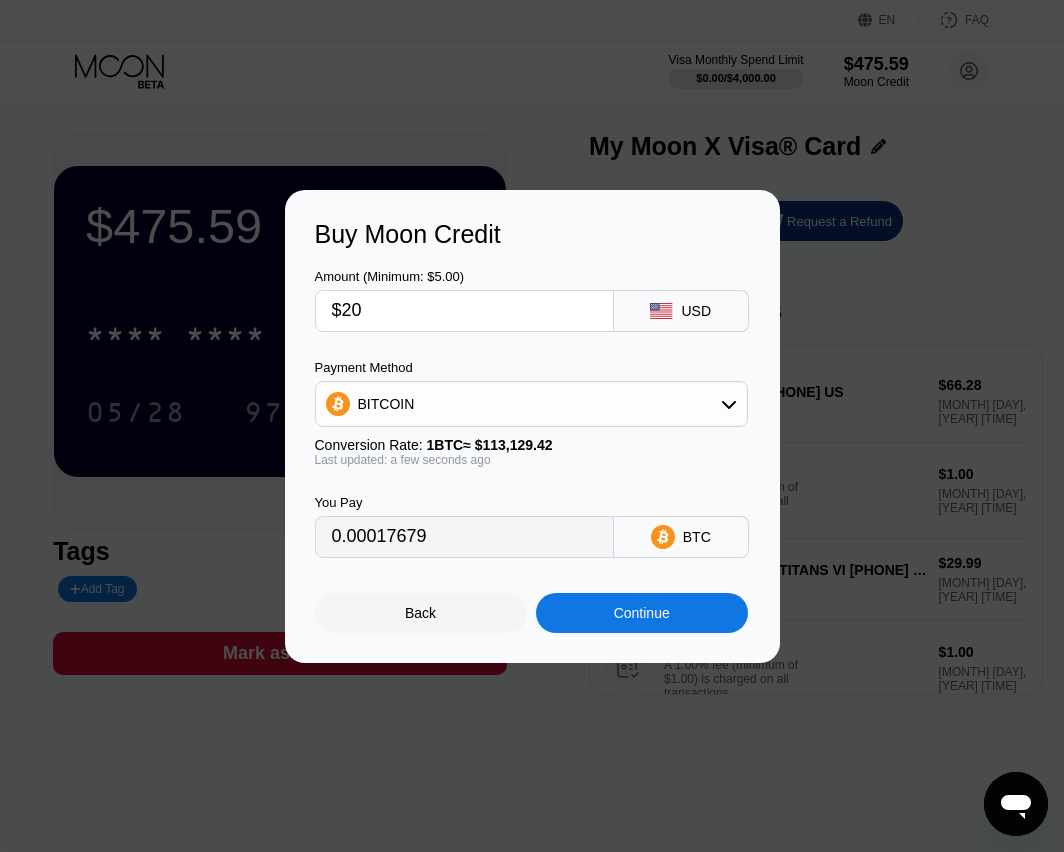type on "$200" 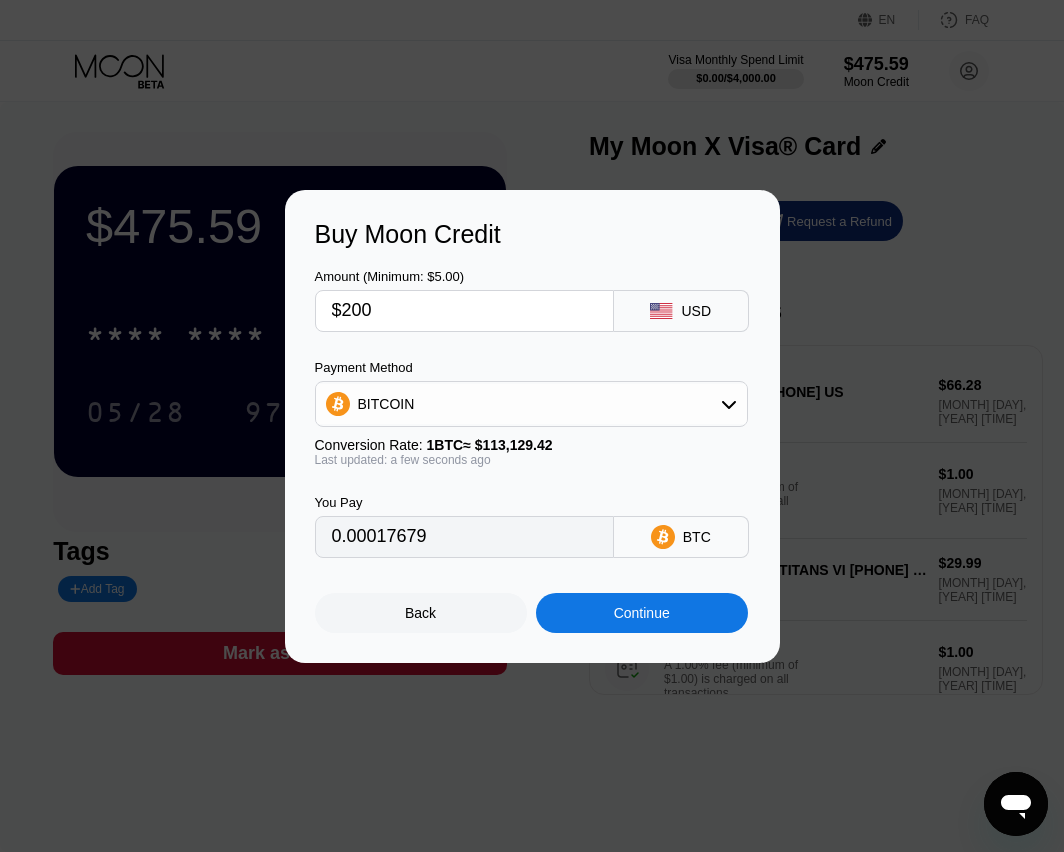 type on "0.00176789" 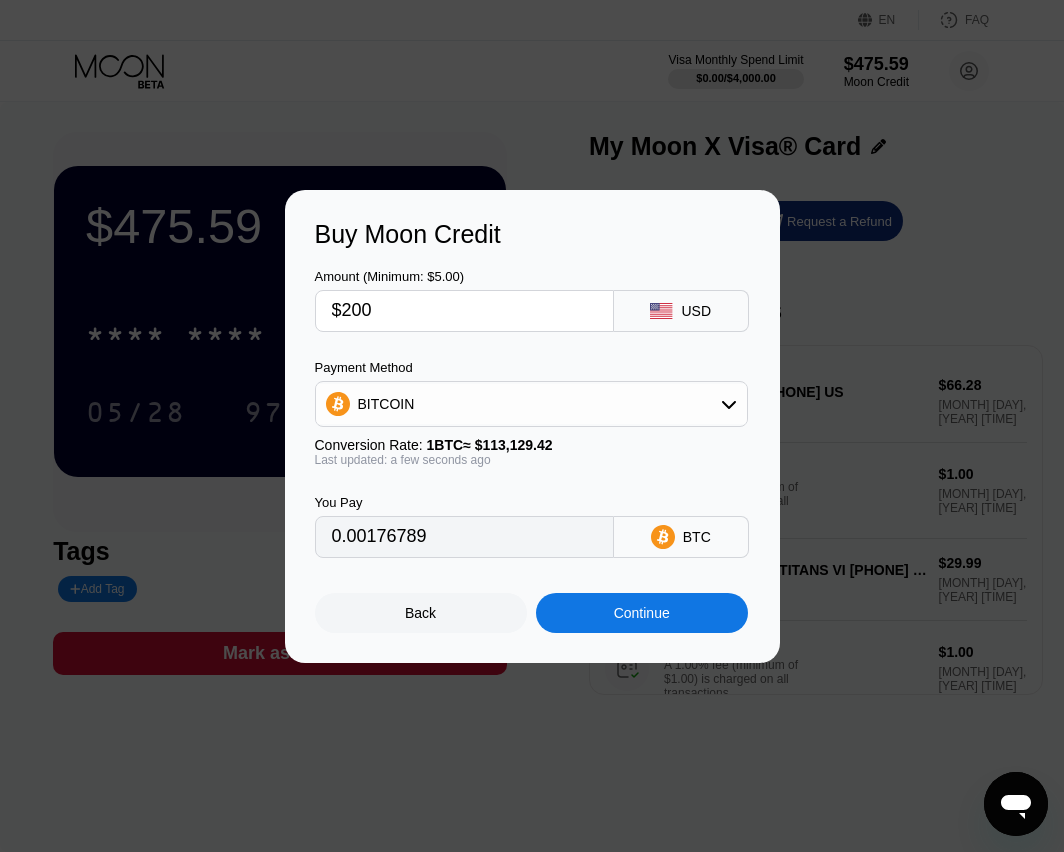 type on "$200" 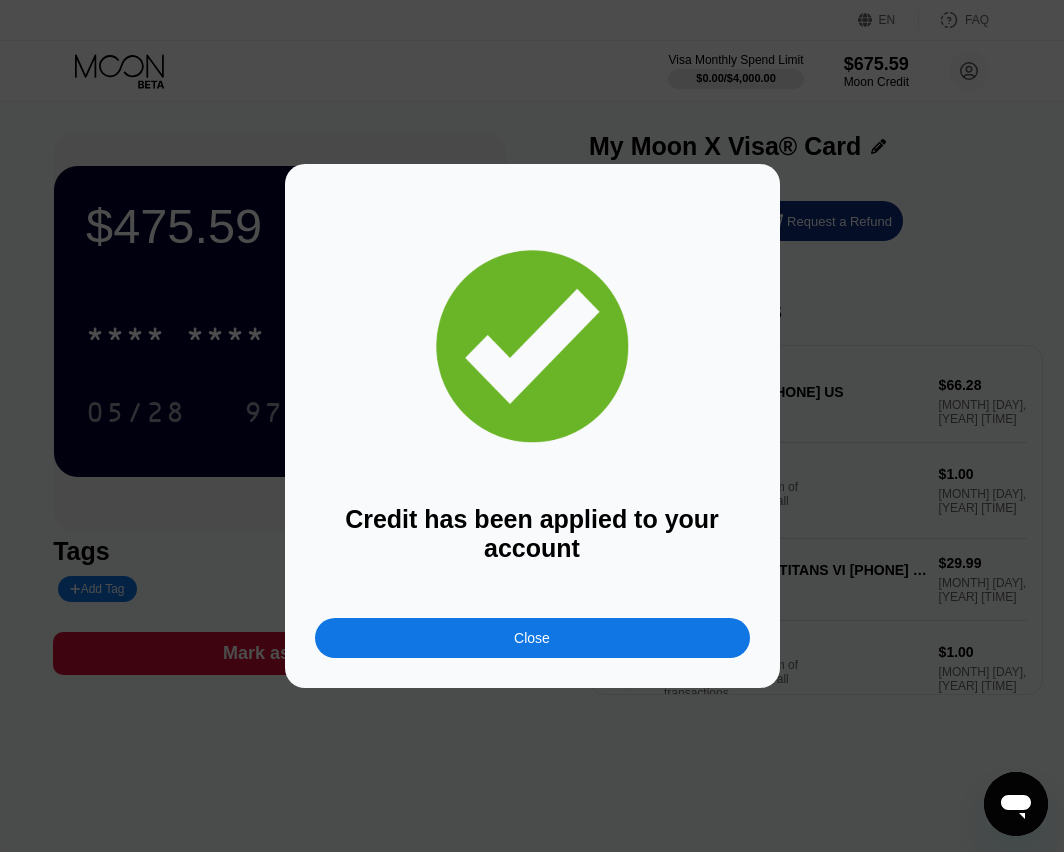 click on "Close" at bounding box center (532, 638) 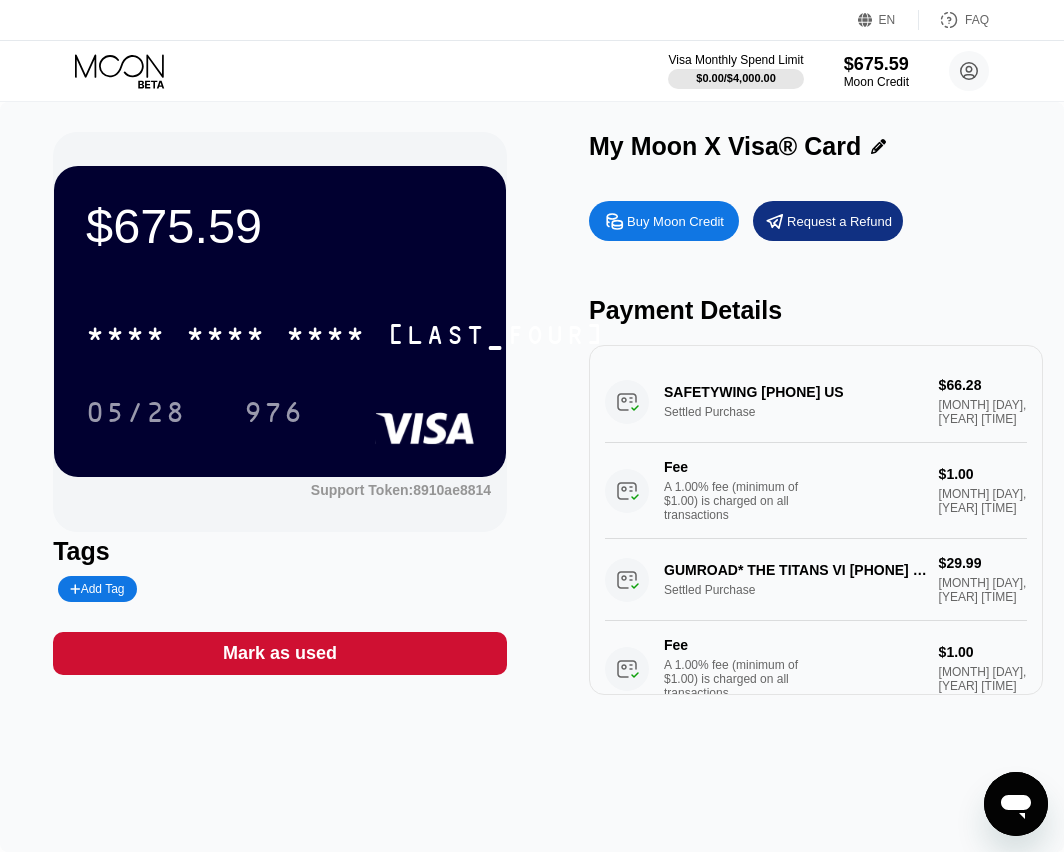 click on "$675.59 * * * * * * * * * * * * 5387 05/28 976" at bounding box center [280, 321] 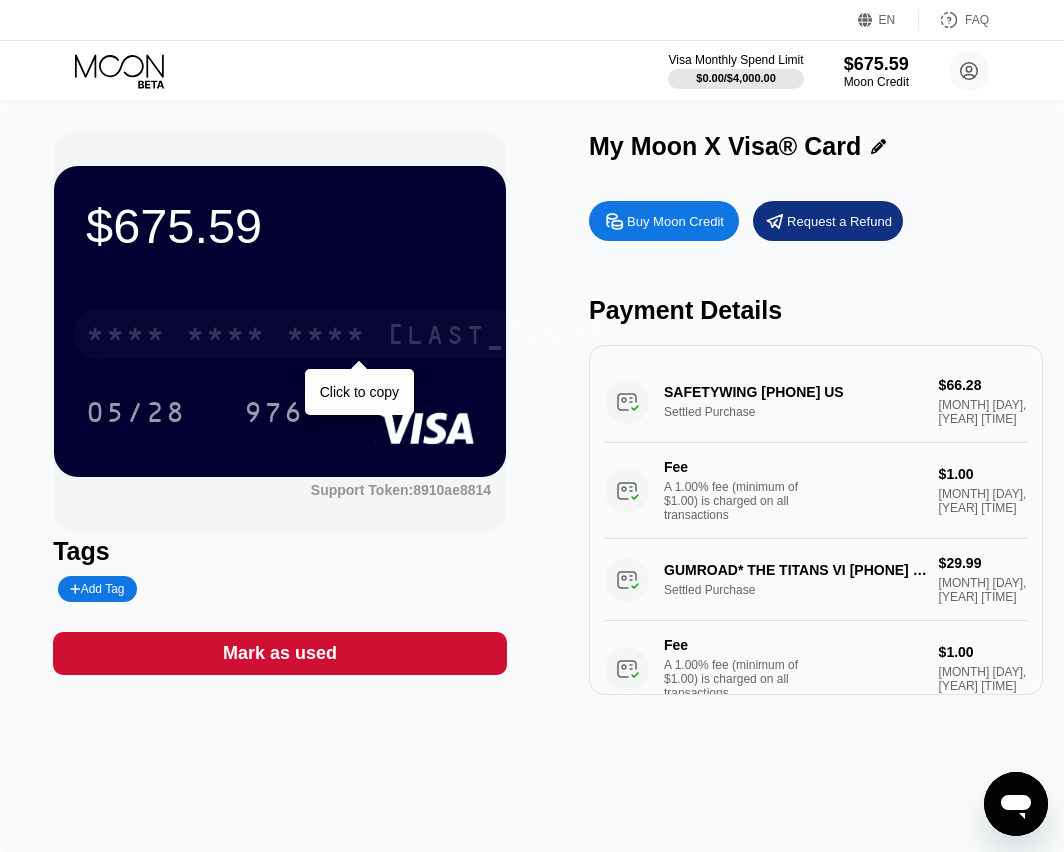 click on "* * * *" at bounding box center (226, 337) 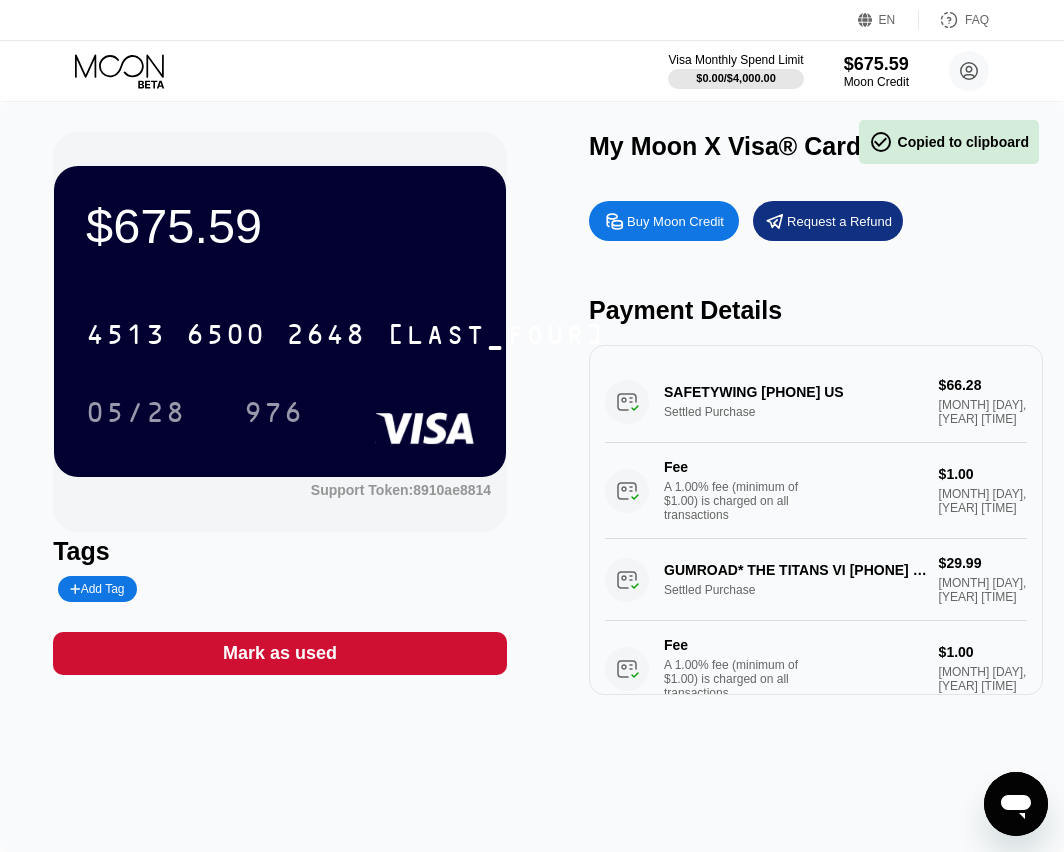 click on "976" at bounding box center (289, 412) 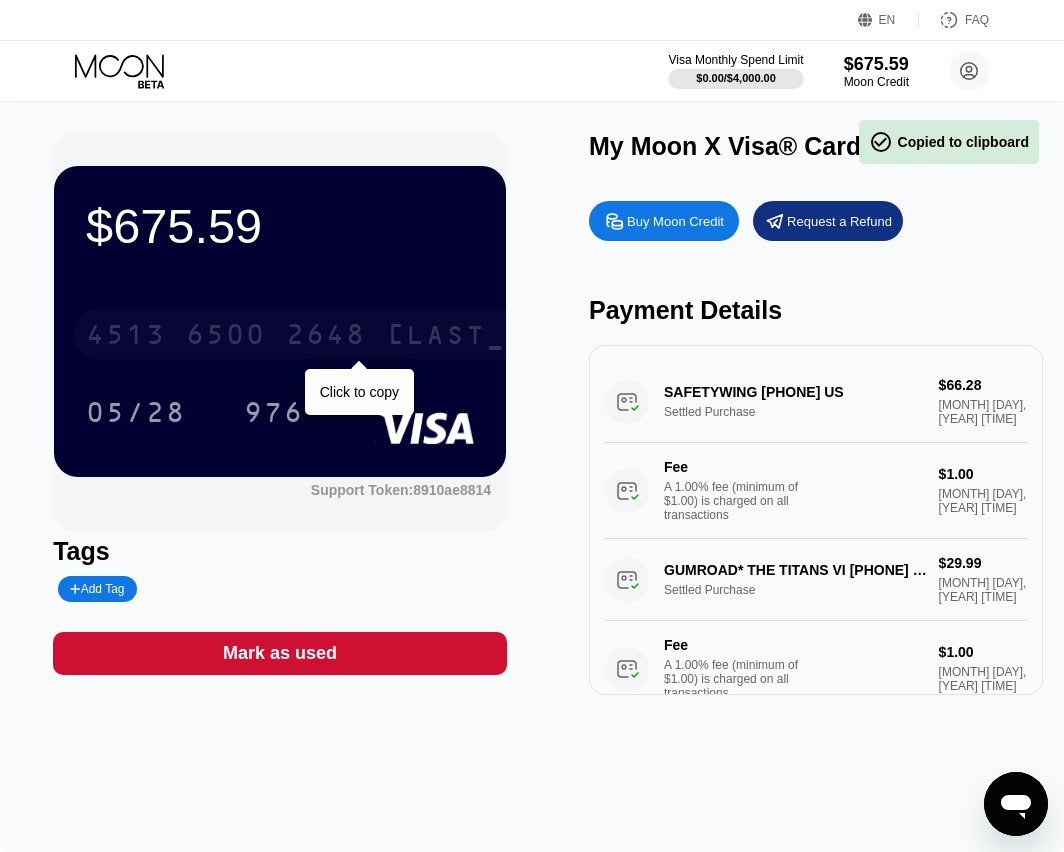 click on "2648" at bounding box center [326, 337] 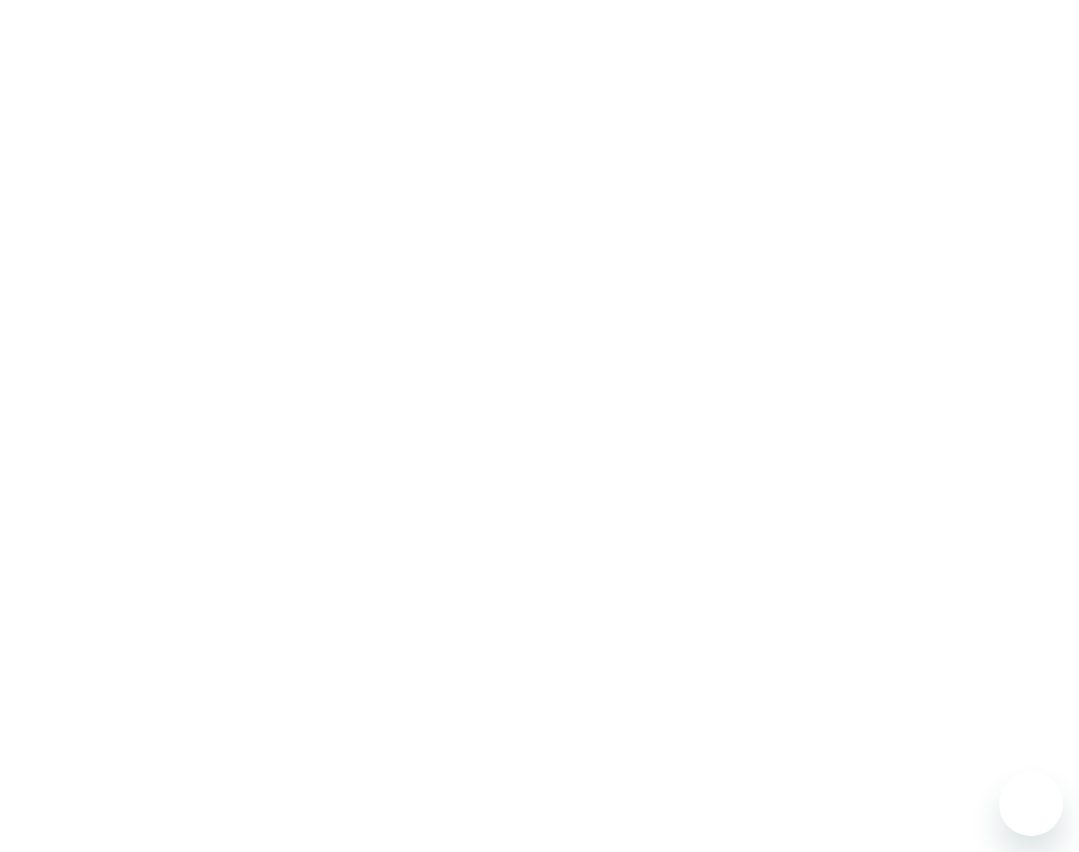 scroll, scrollTop: 0, scrollLeft: 0, axis: both 